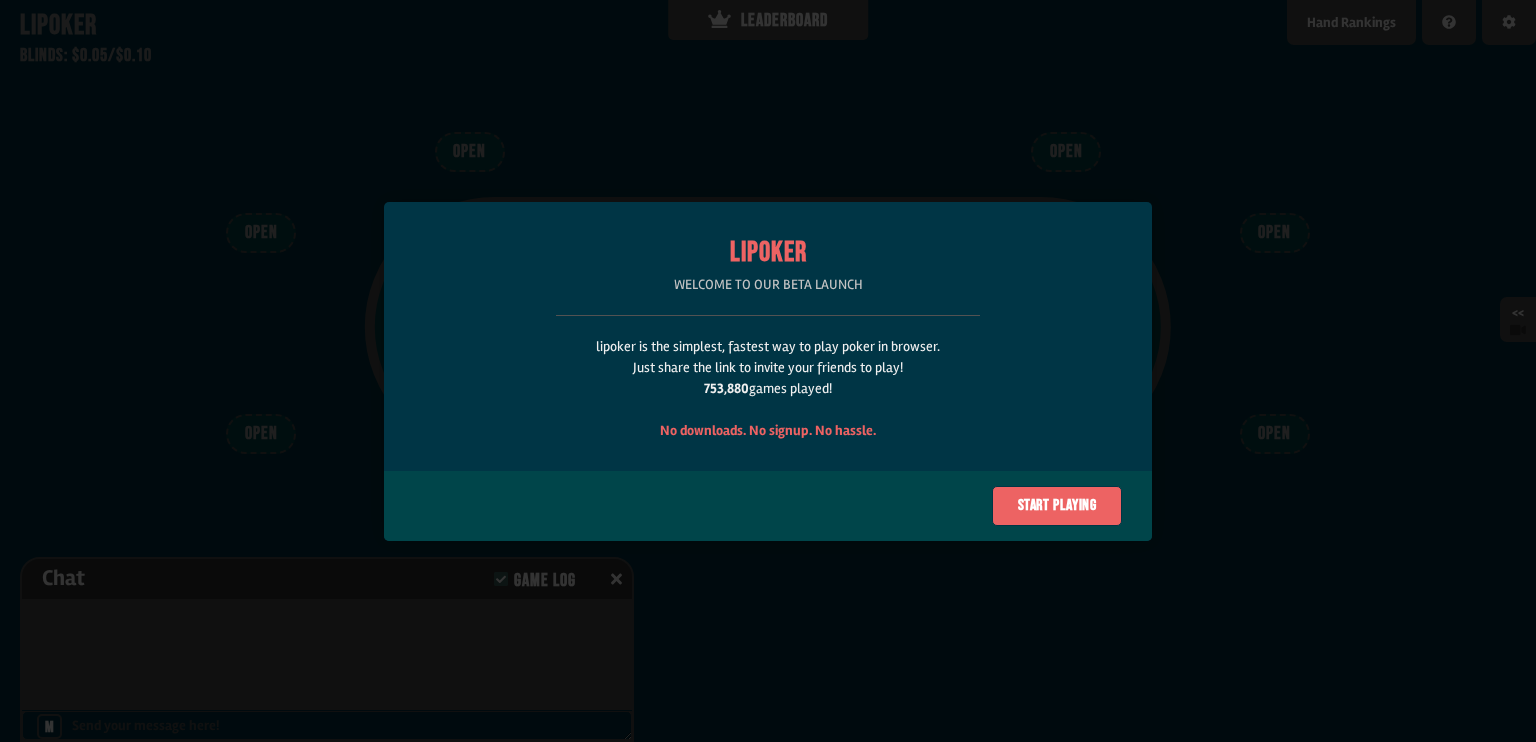 scroll, scrollTop: 0, scrollLeft: 0, axis: both 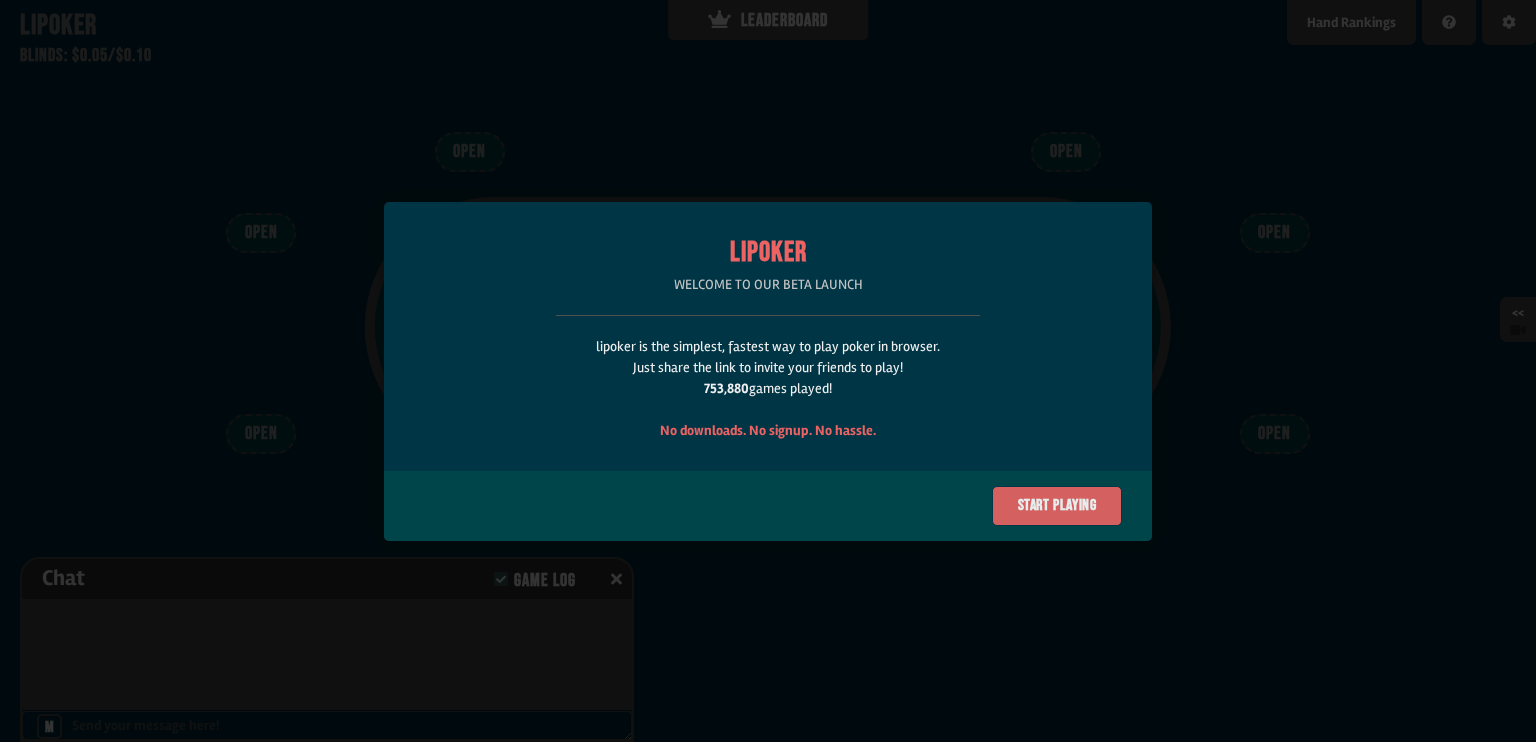 click on "Start playing" at bounding box center (1057, 506) 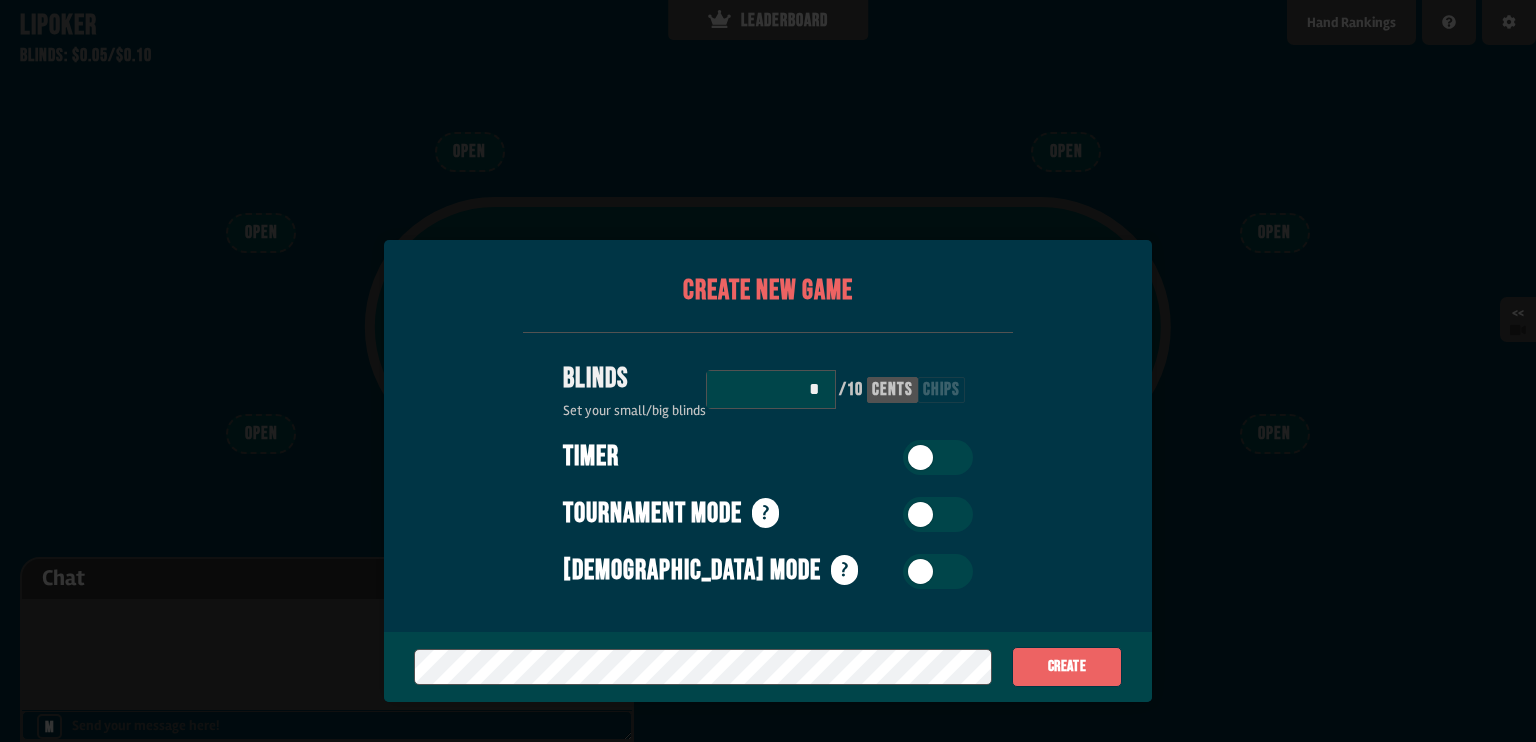 scroll, scrollTop: 100, scrollLeft: 0, axis: vertical 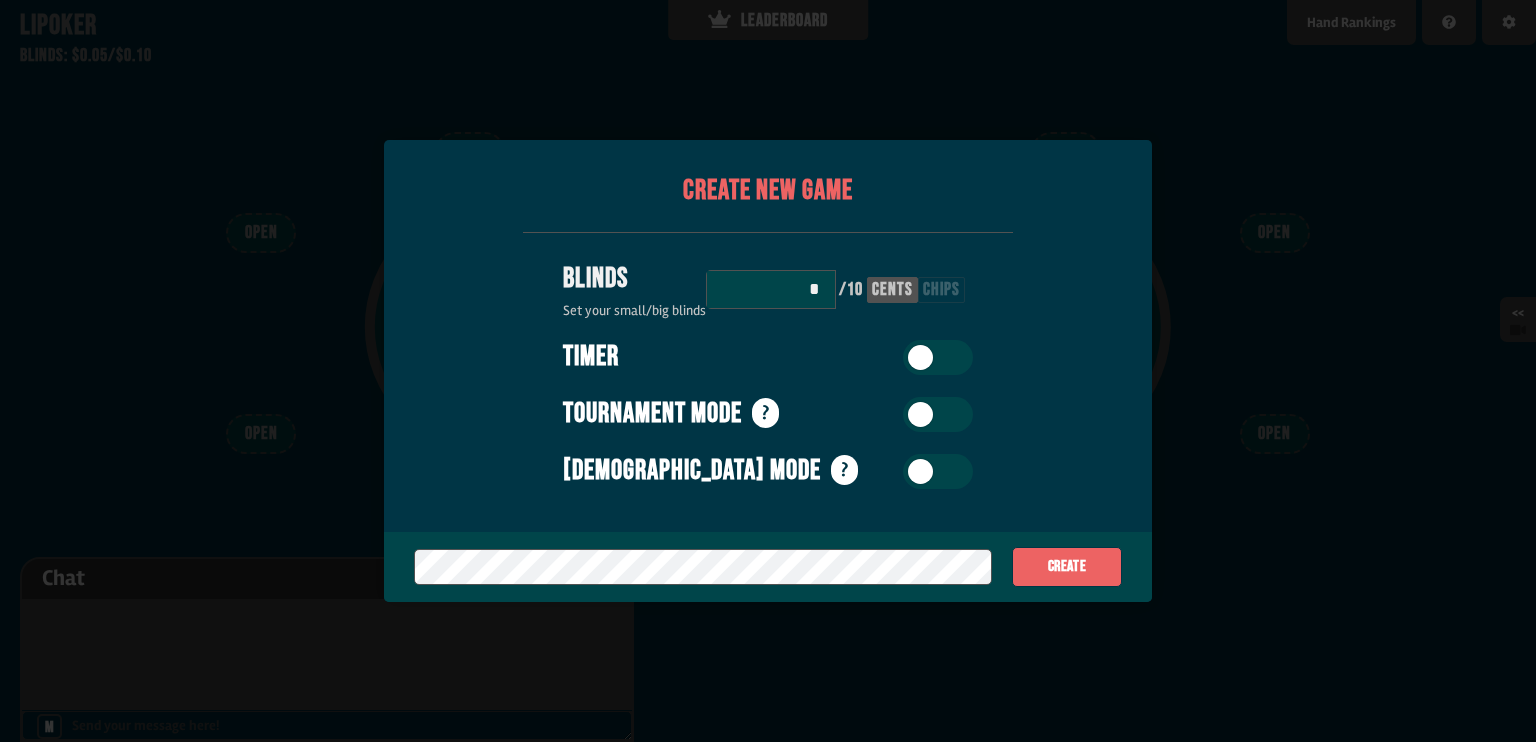 click on "*" at bounding box center (771, 289) 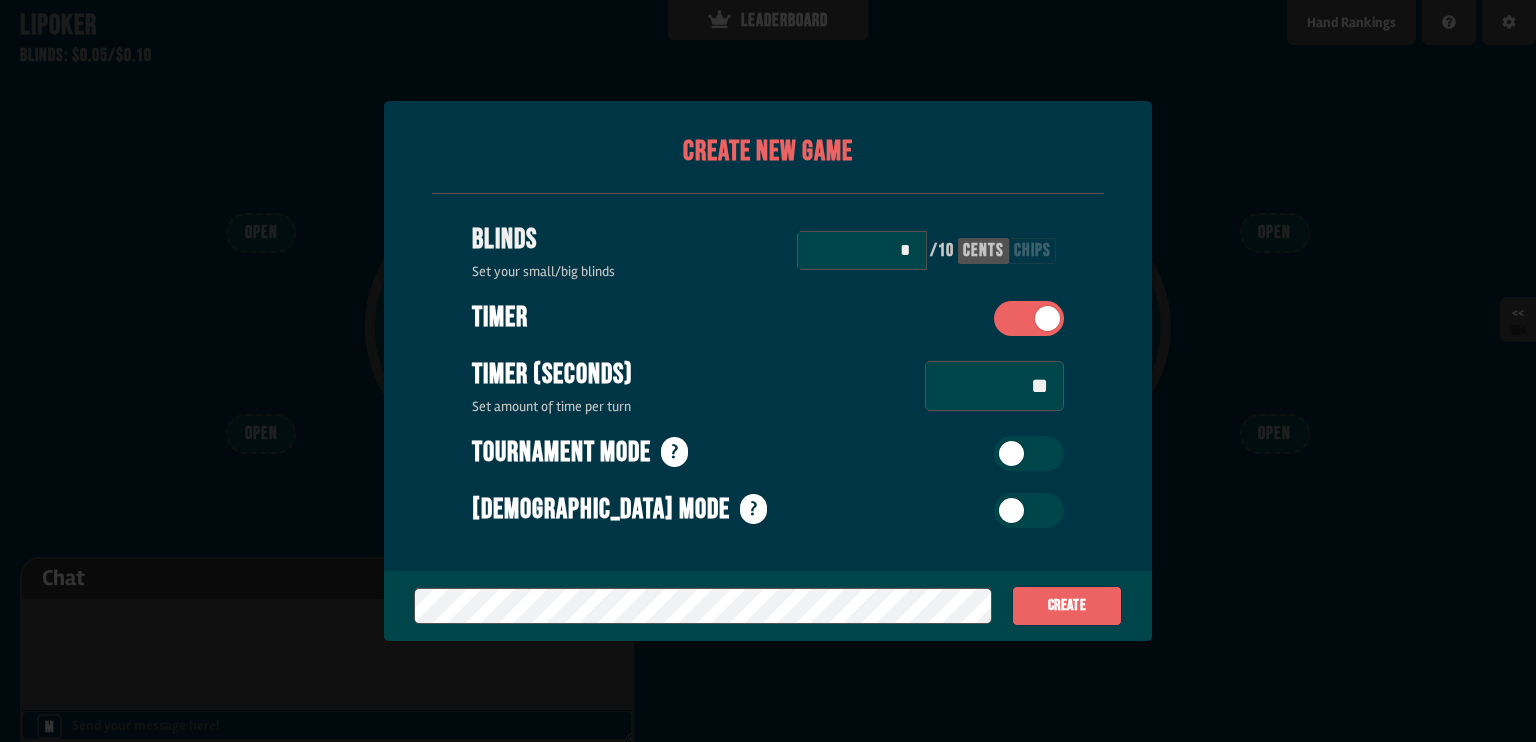 click on "*" at bounding box center (862, 250) 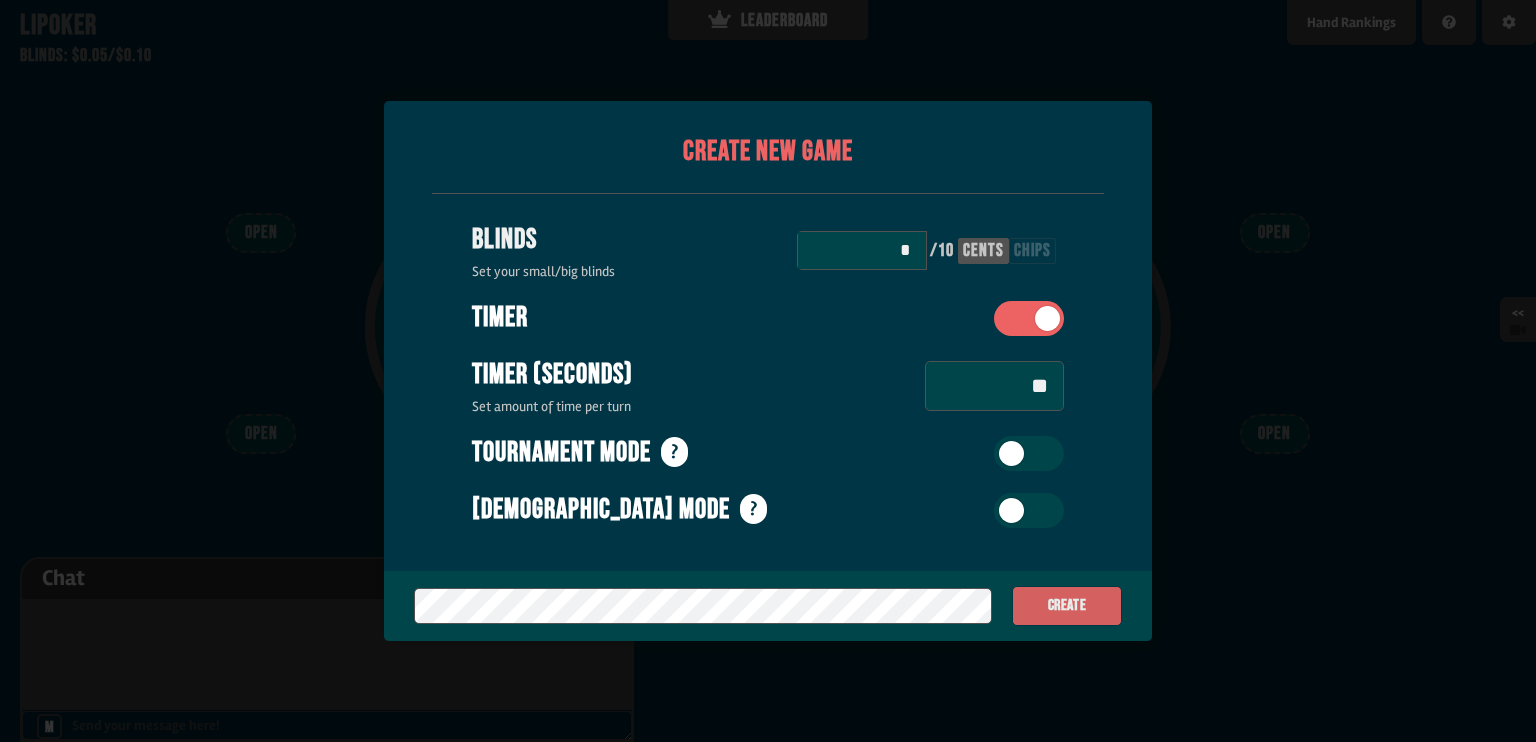 click on "Create" at bounding box center (1067, 606) 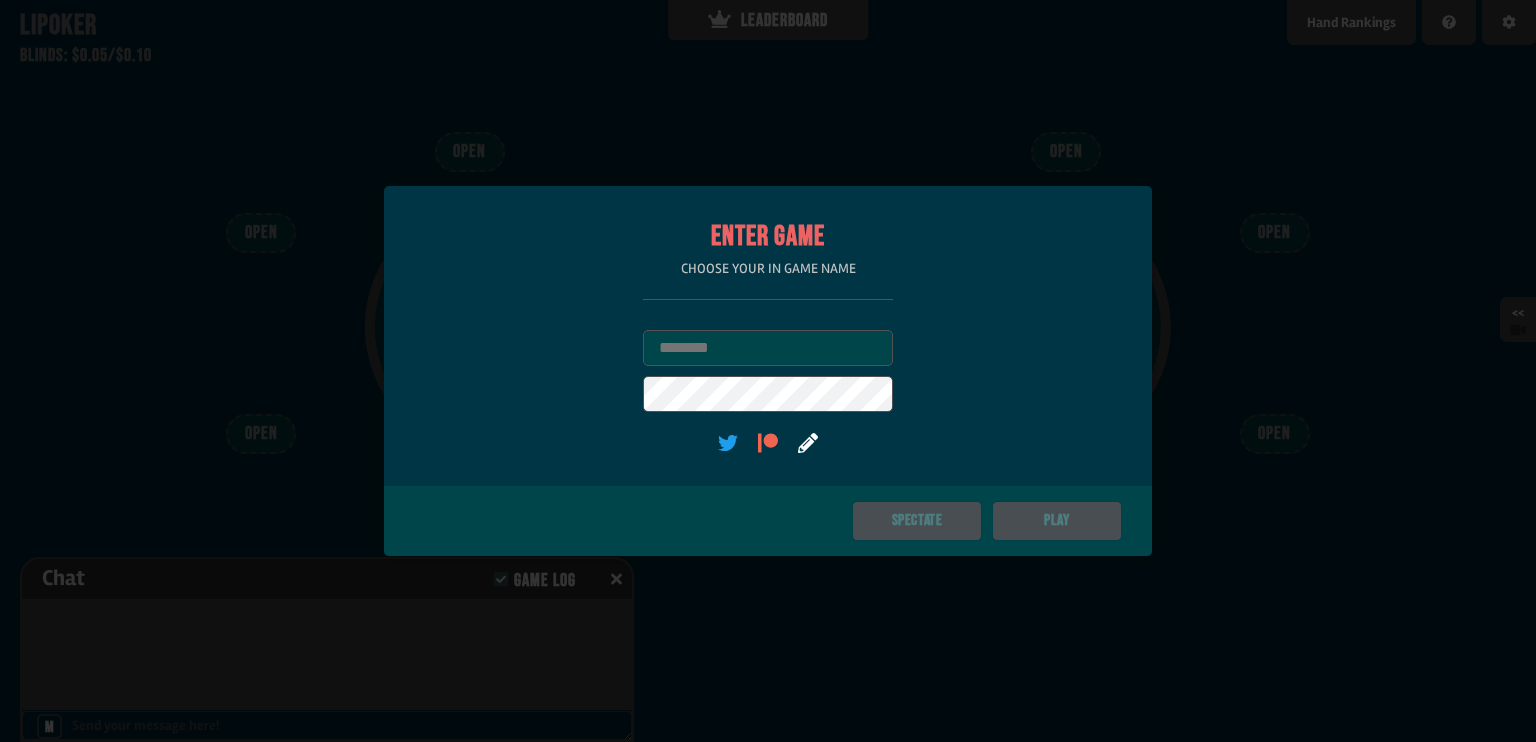 scroll, scrollTop: 0, scrollLeft: 0, axis: both 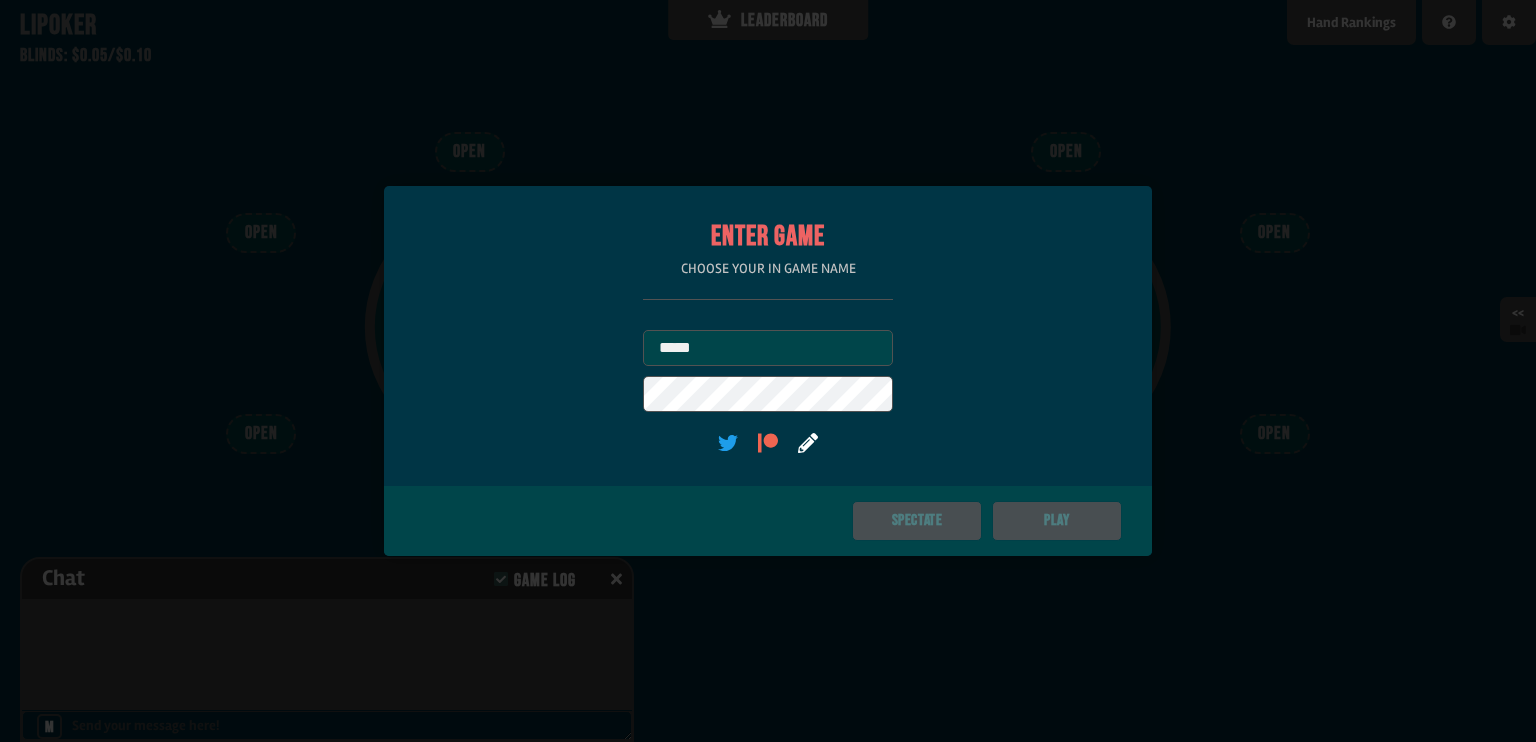 click at bounding box center [768, 371] 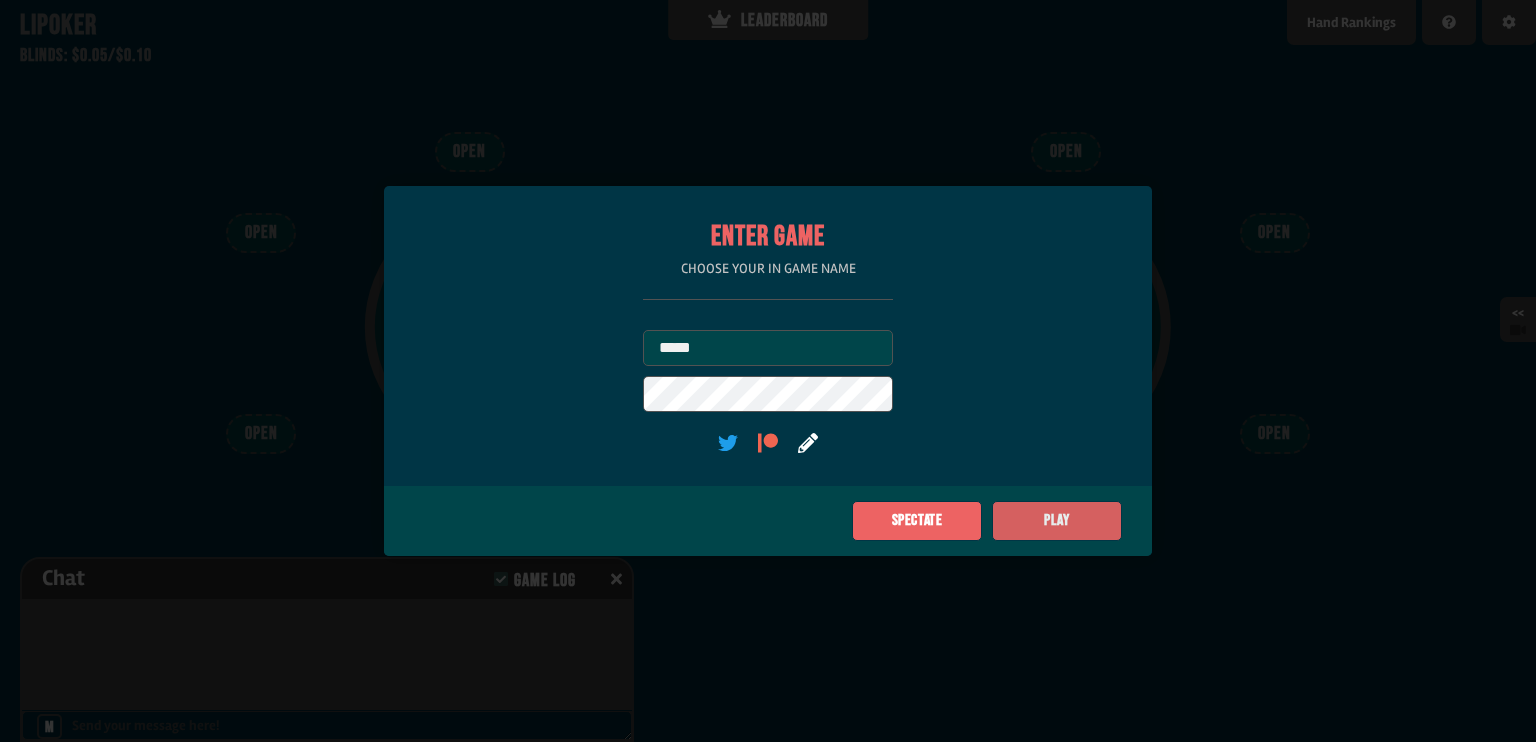 click on "Play" 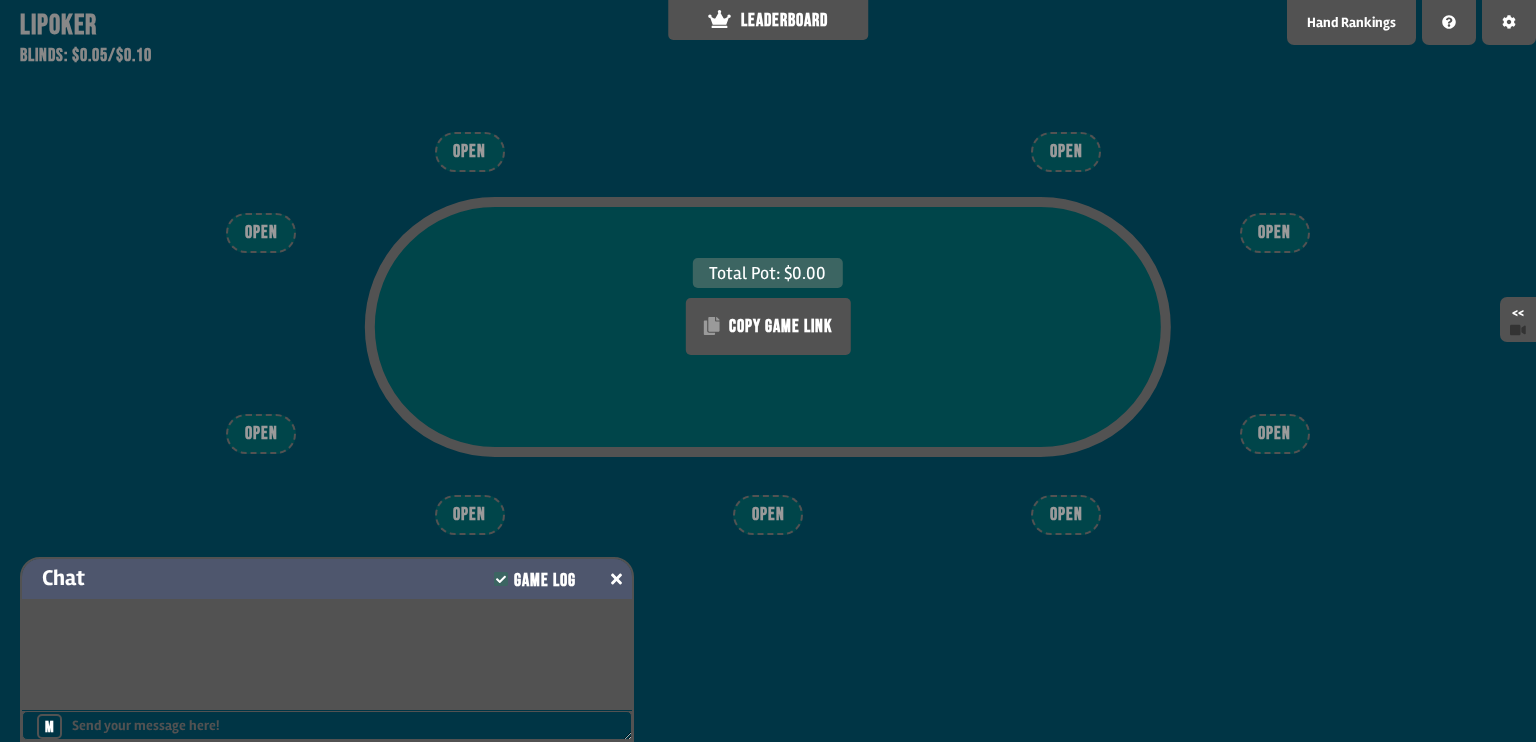 click at bounding box center [616, 579] 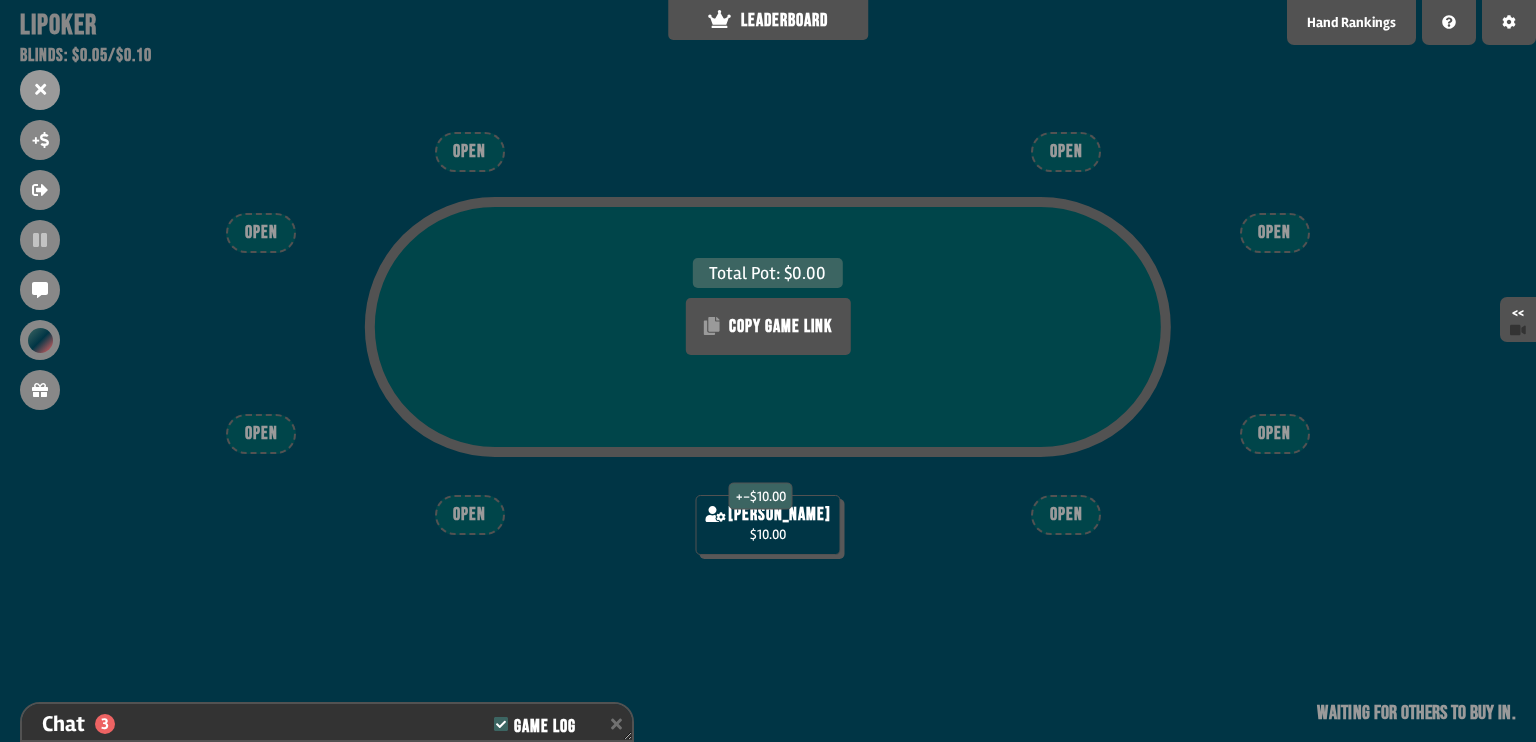 scroll, scrollTop: 136, scrollLeft: 0, axis: vertical 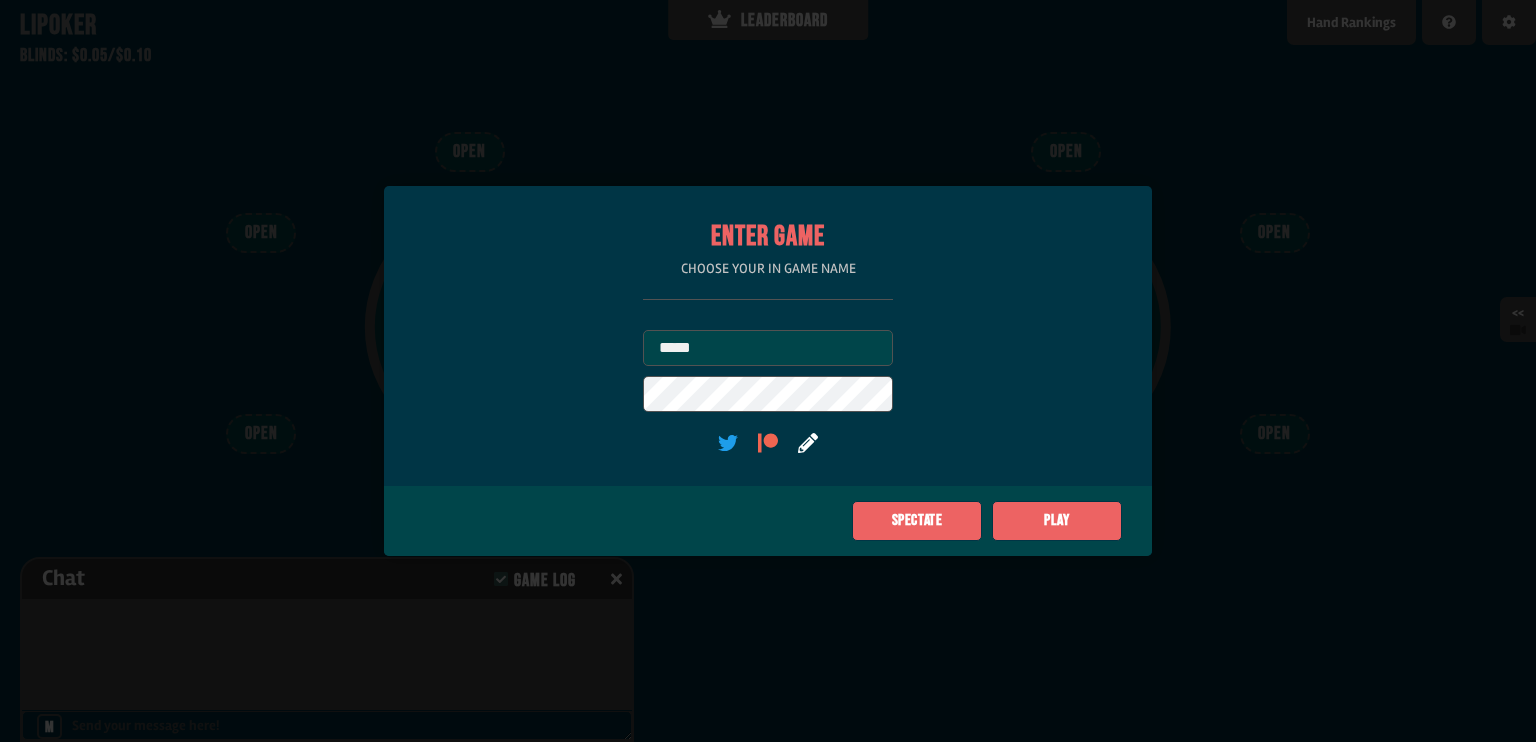 click on "*****" at bounding box center [768, 348] 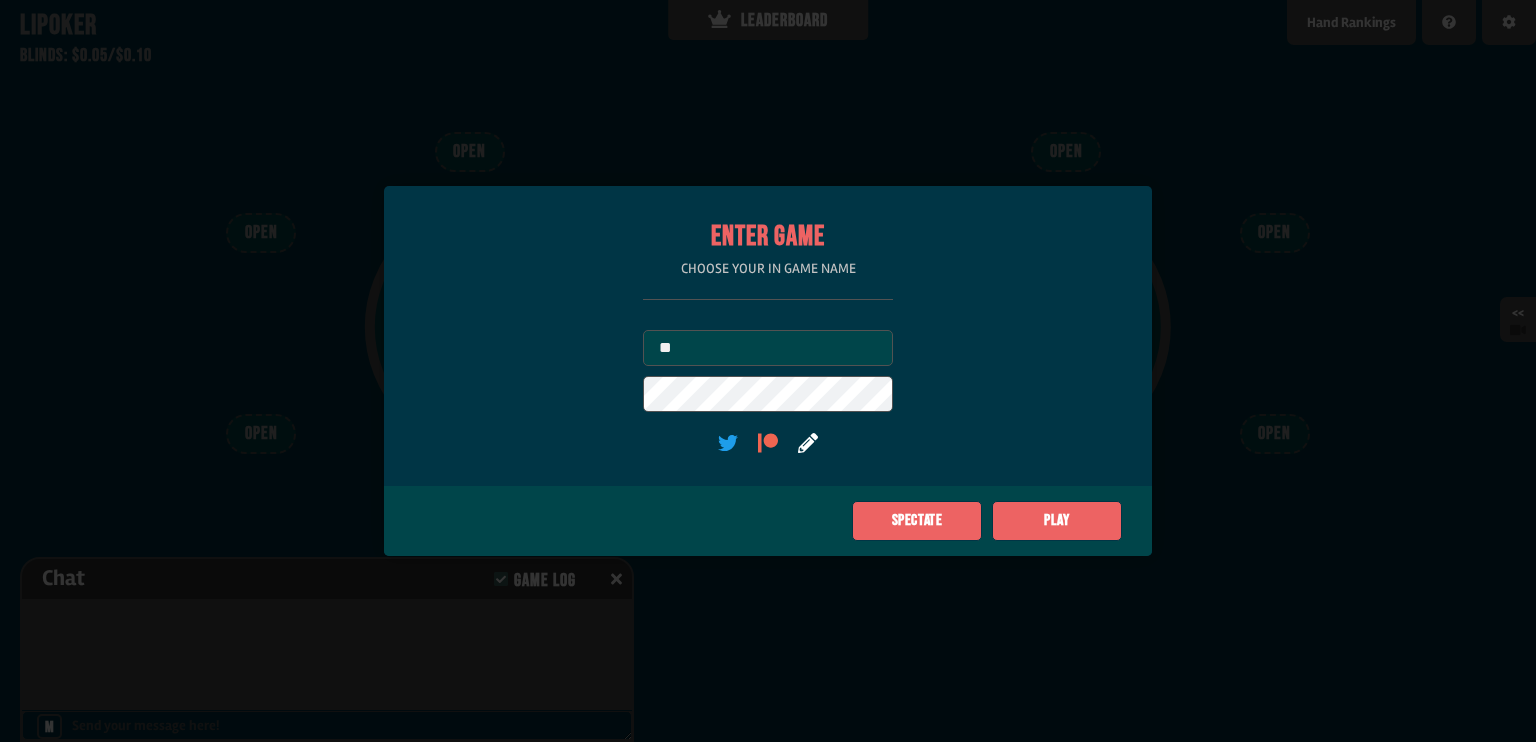 type on "*" 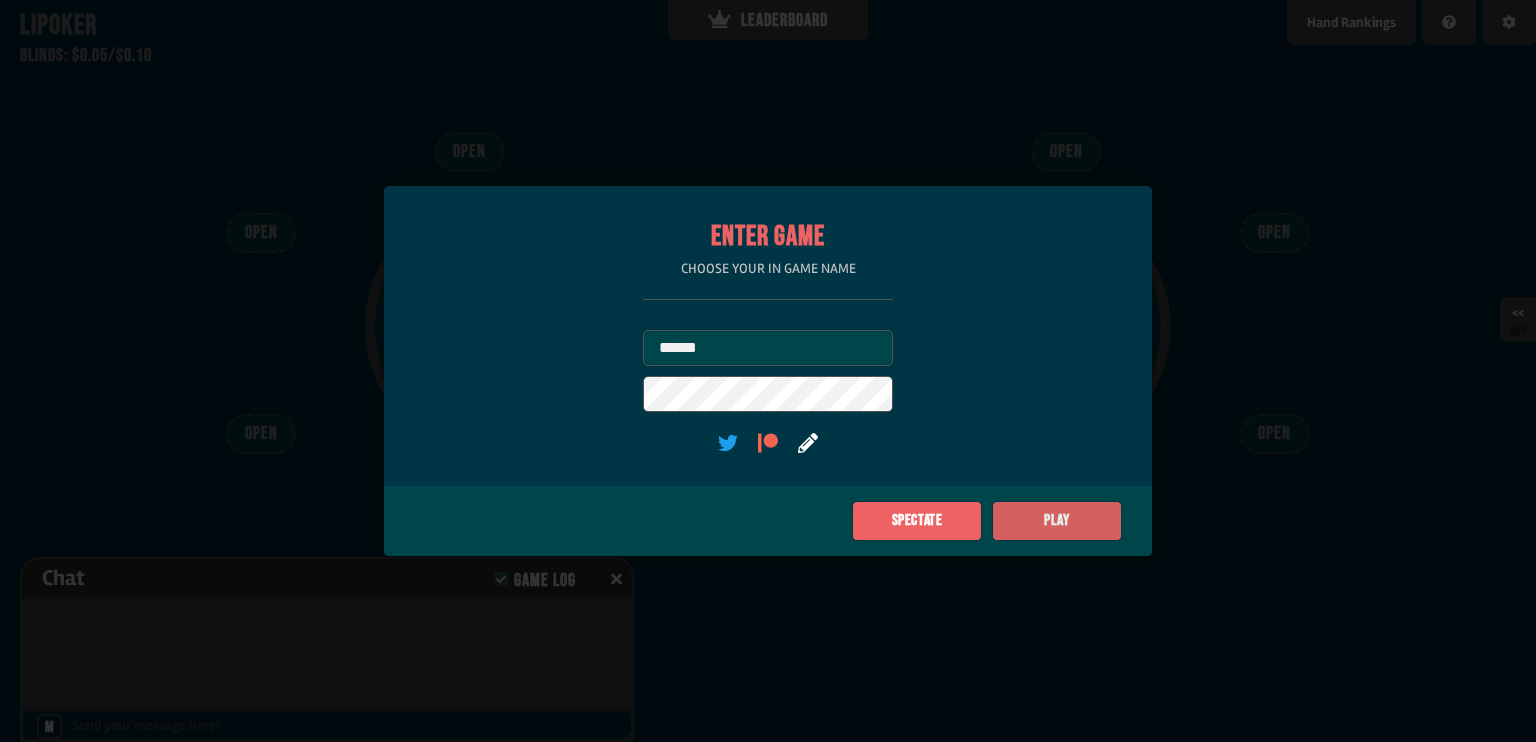 type on "******" 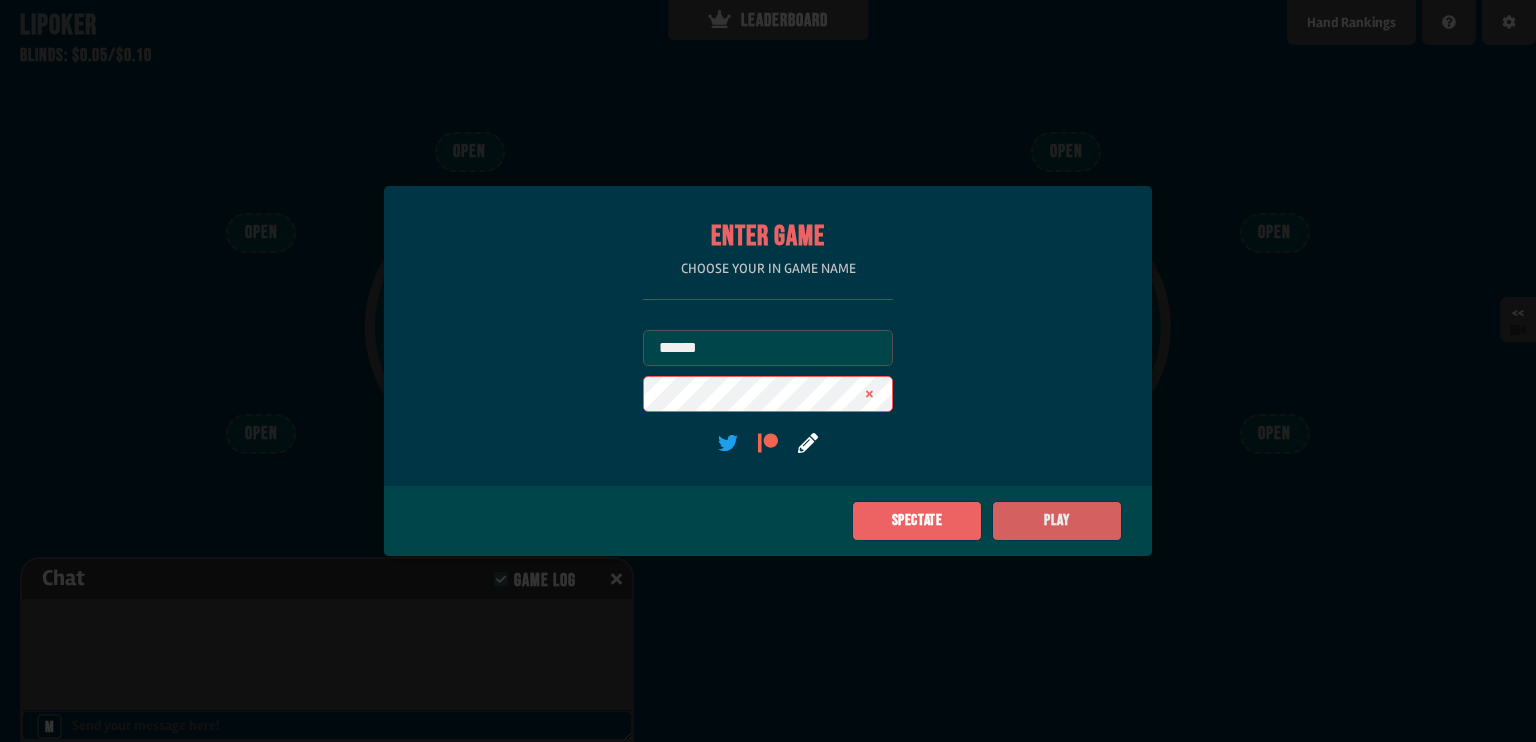 click on "Play" 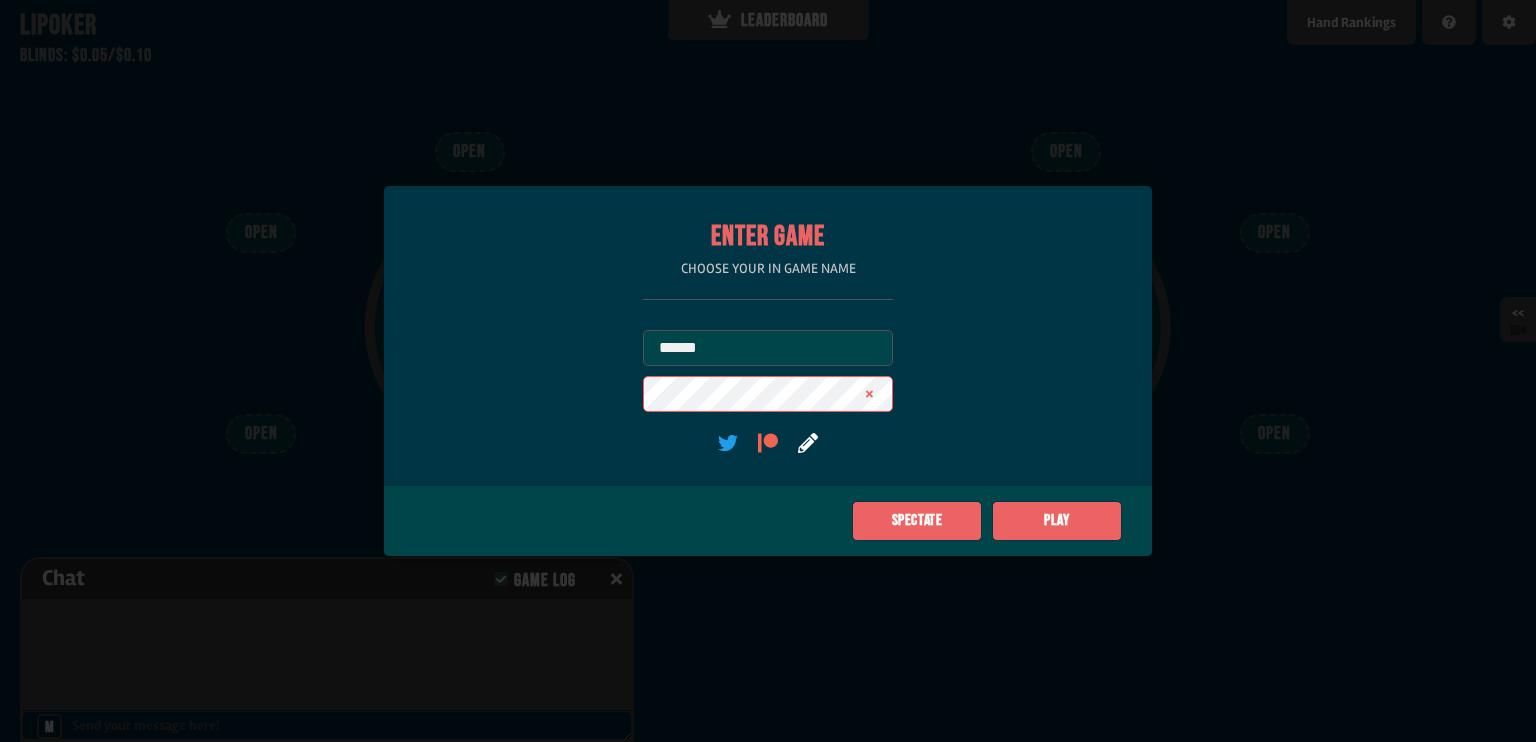 click 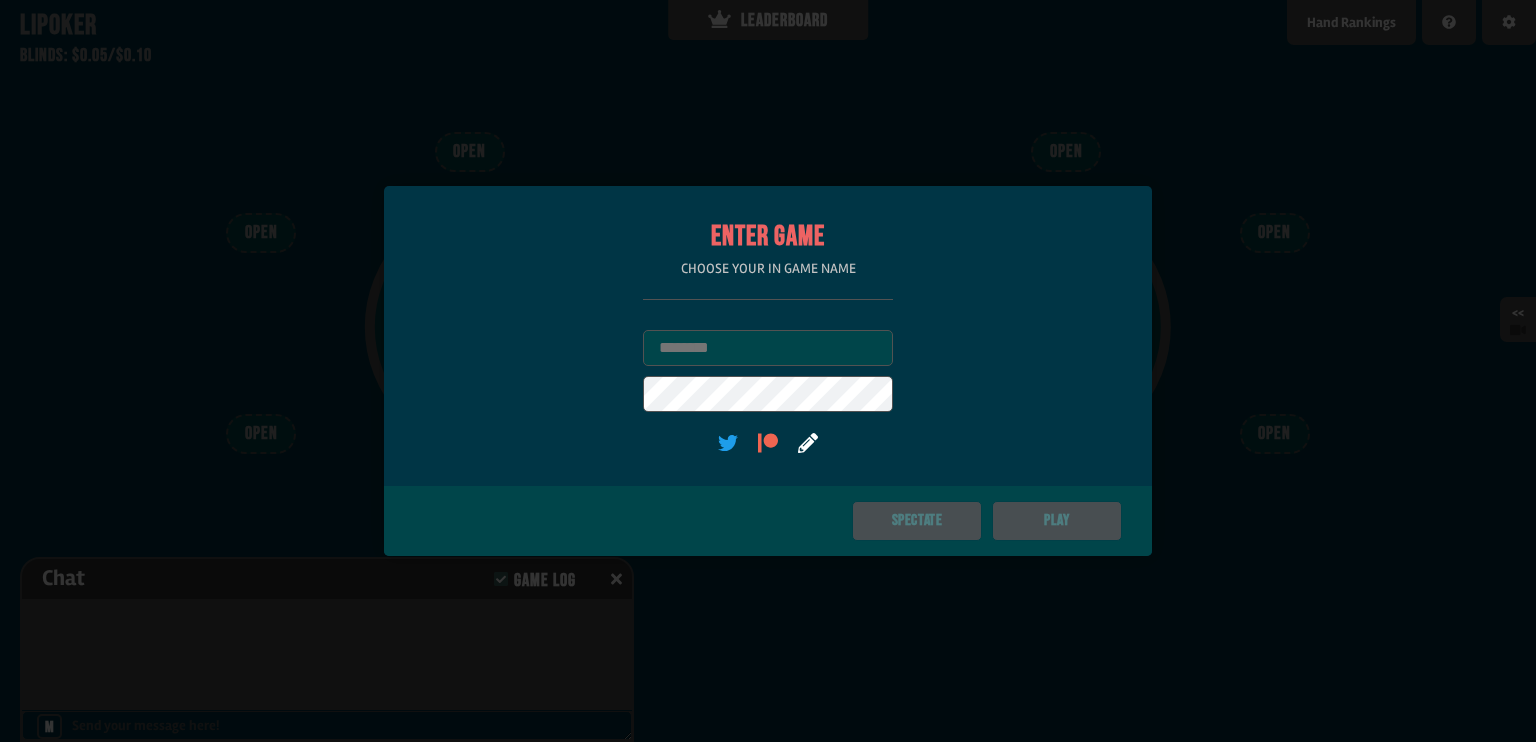 scroll, scrollTop: 0, scrollLeft: 0, axis: both 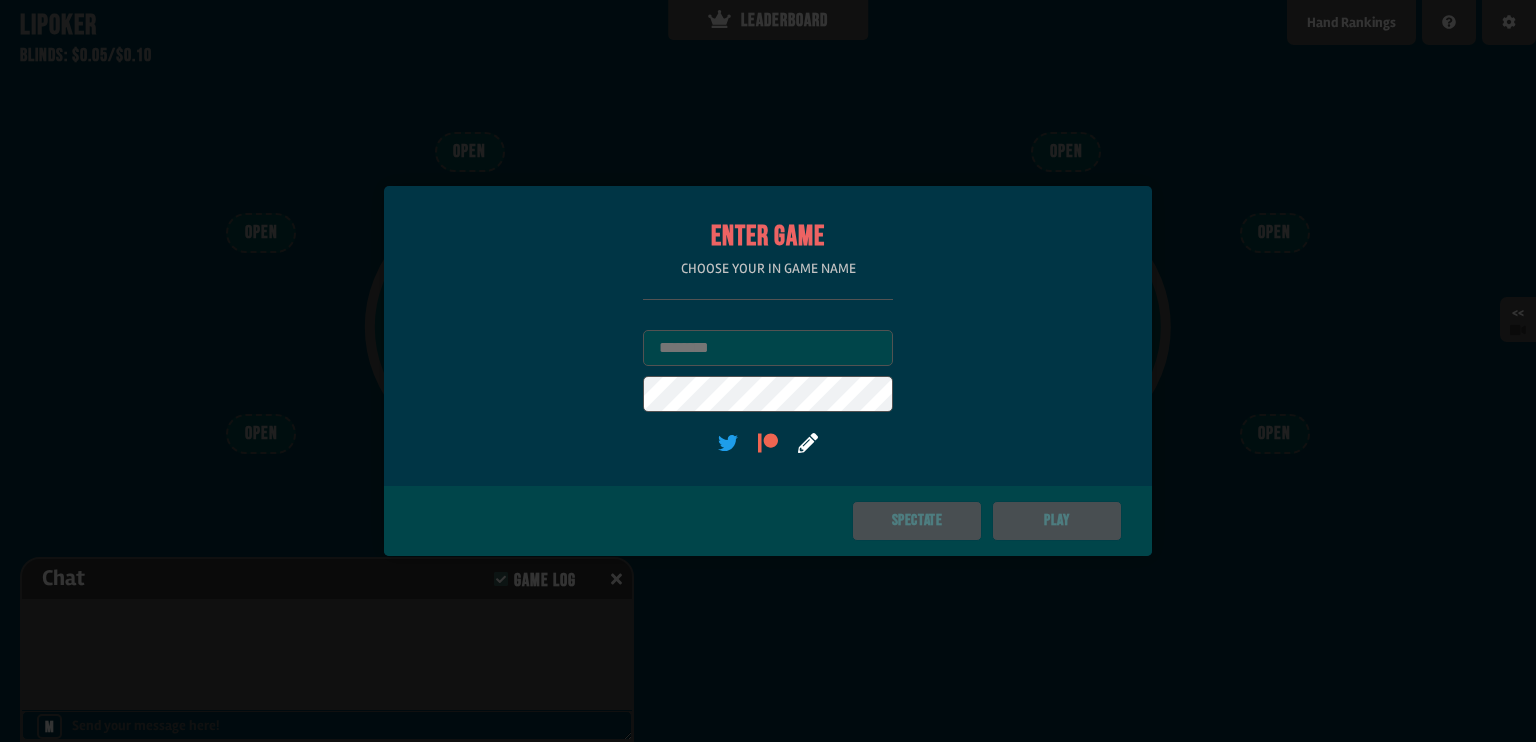 type on "*****" 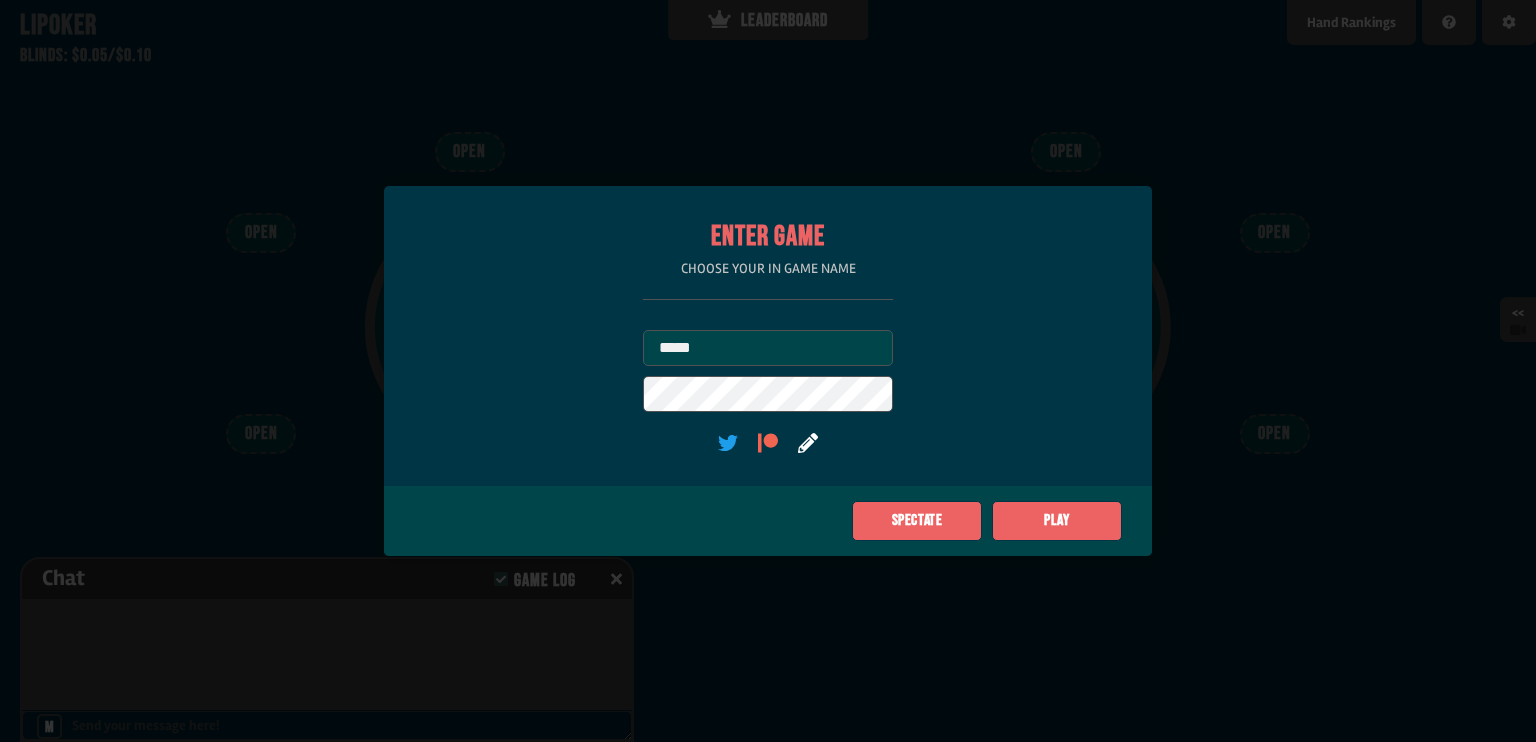 click on "Enter Game  Choose your in game name Username ***** User Password (optional) Spectate Play" at bounding box center [768, 371] 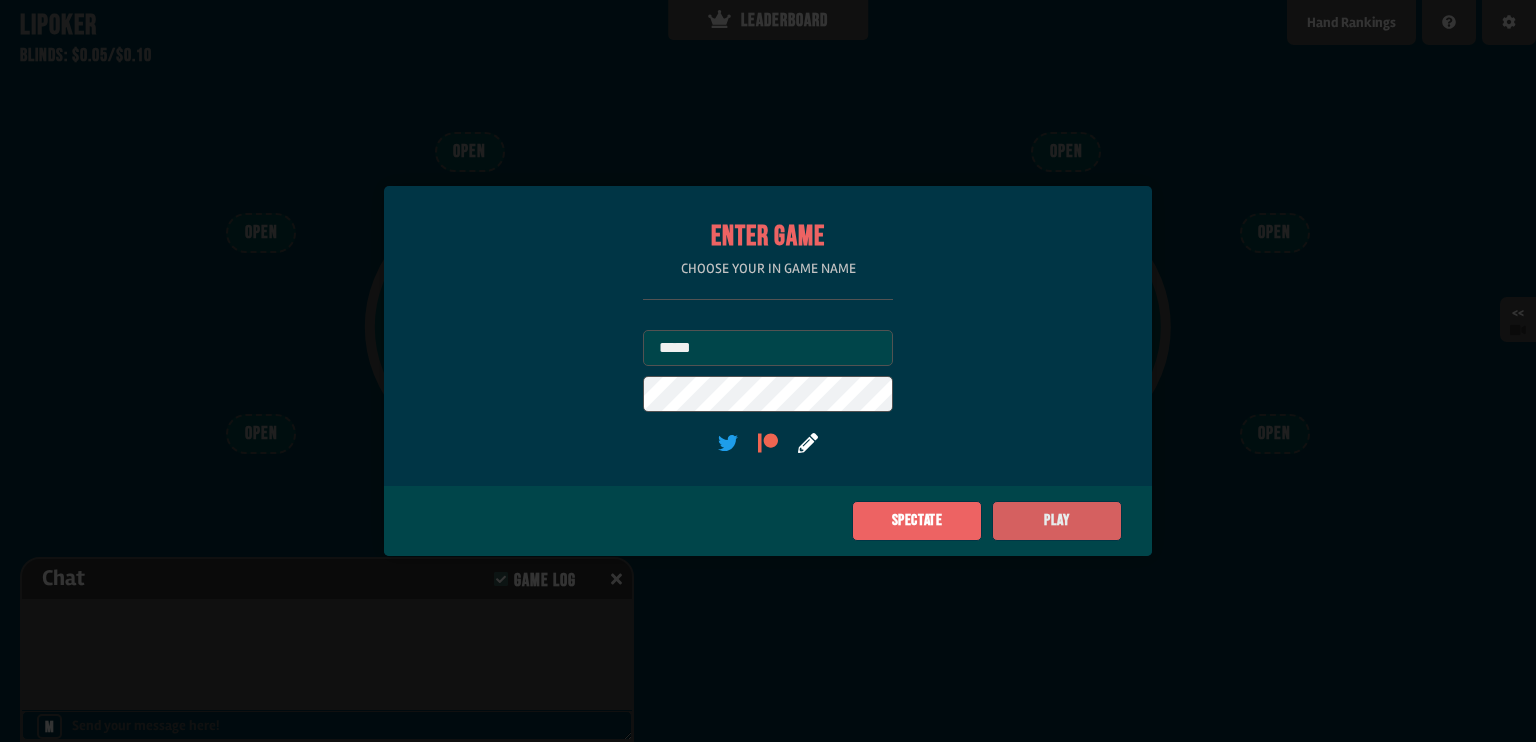 click on "Play" 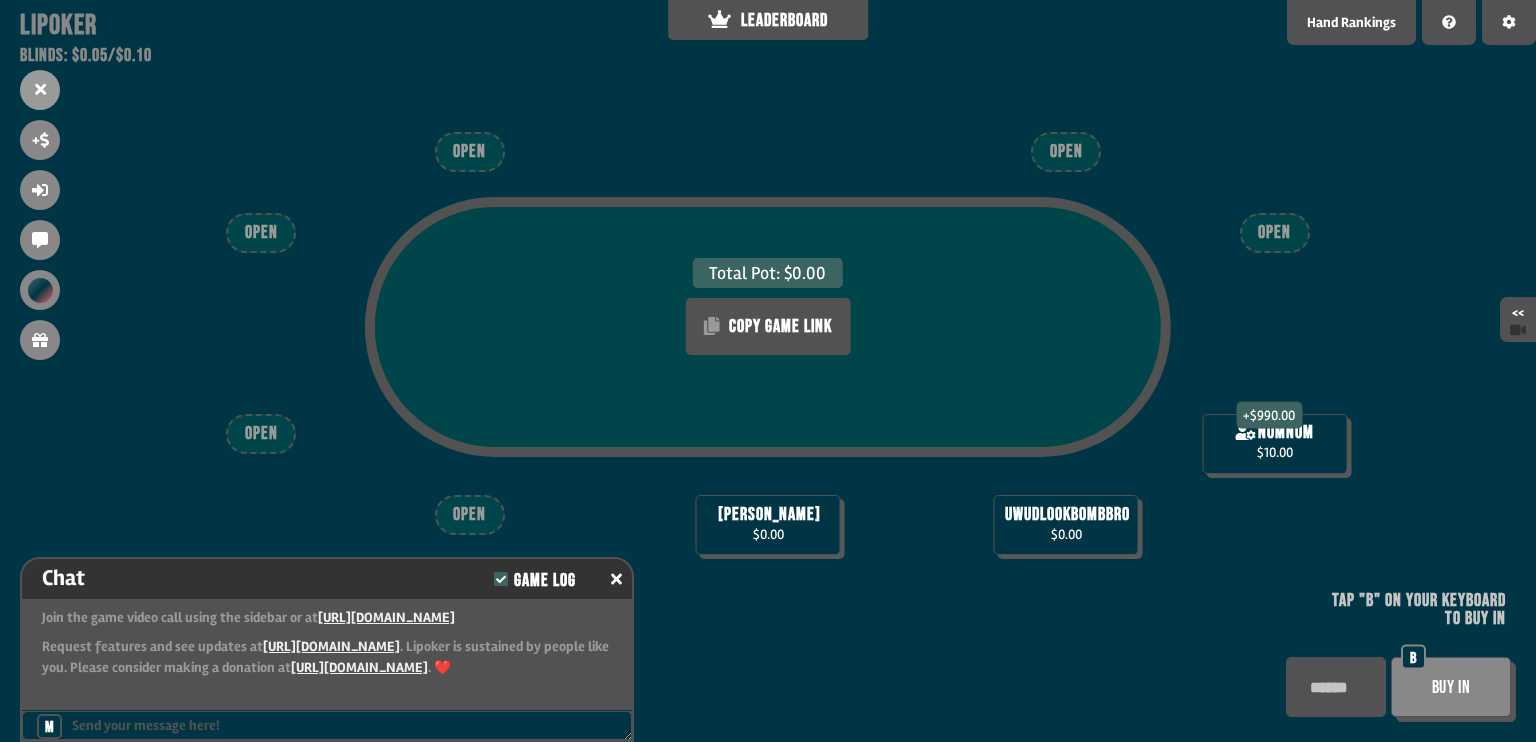 scroll, scrollTop: 0, scrollLeft: 0, axis: both 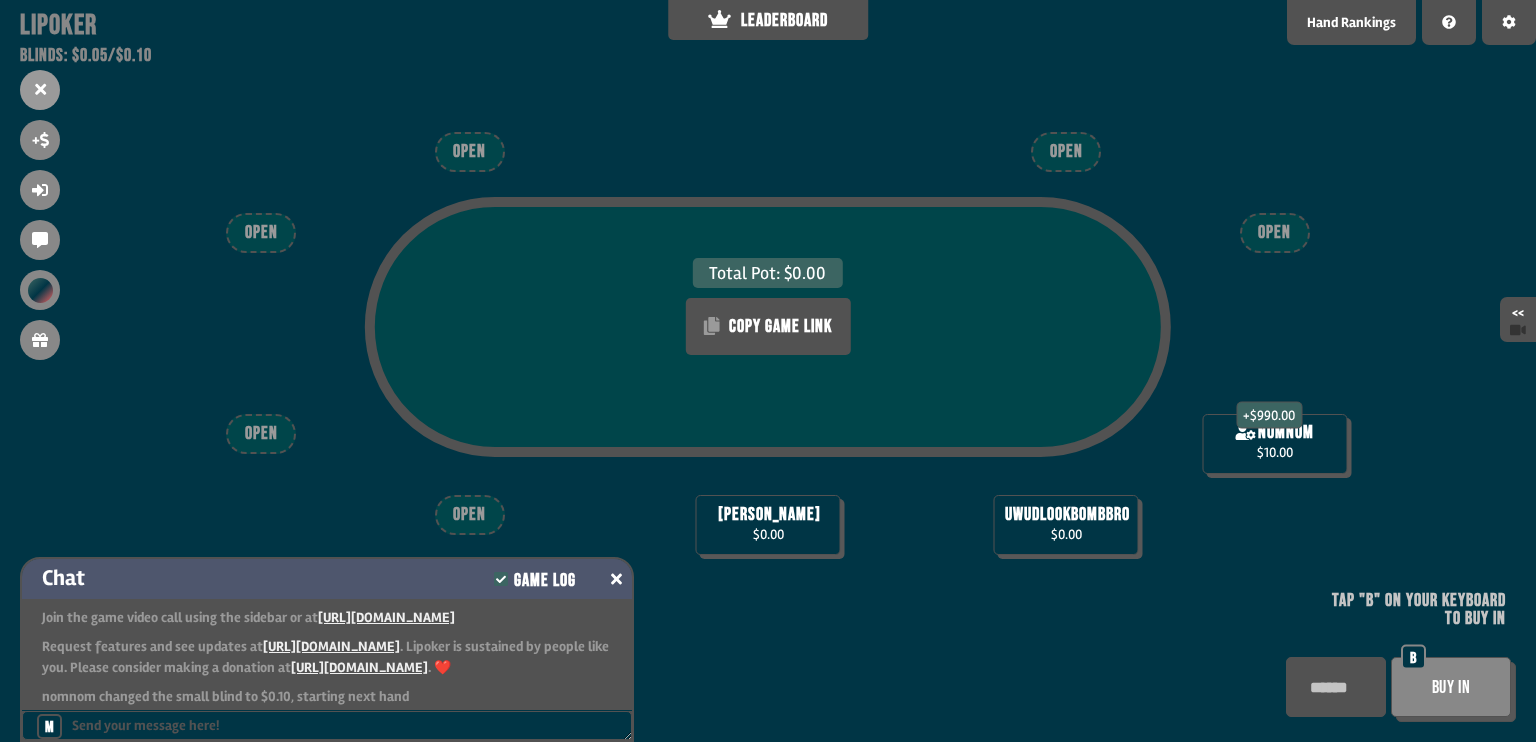 click 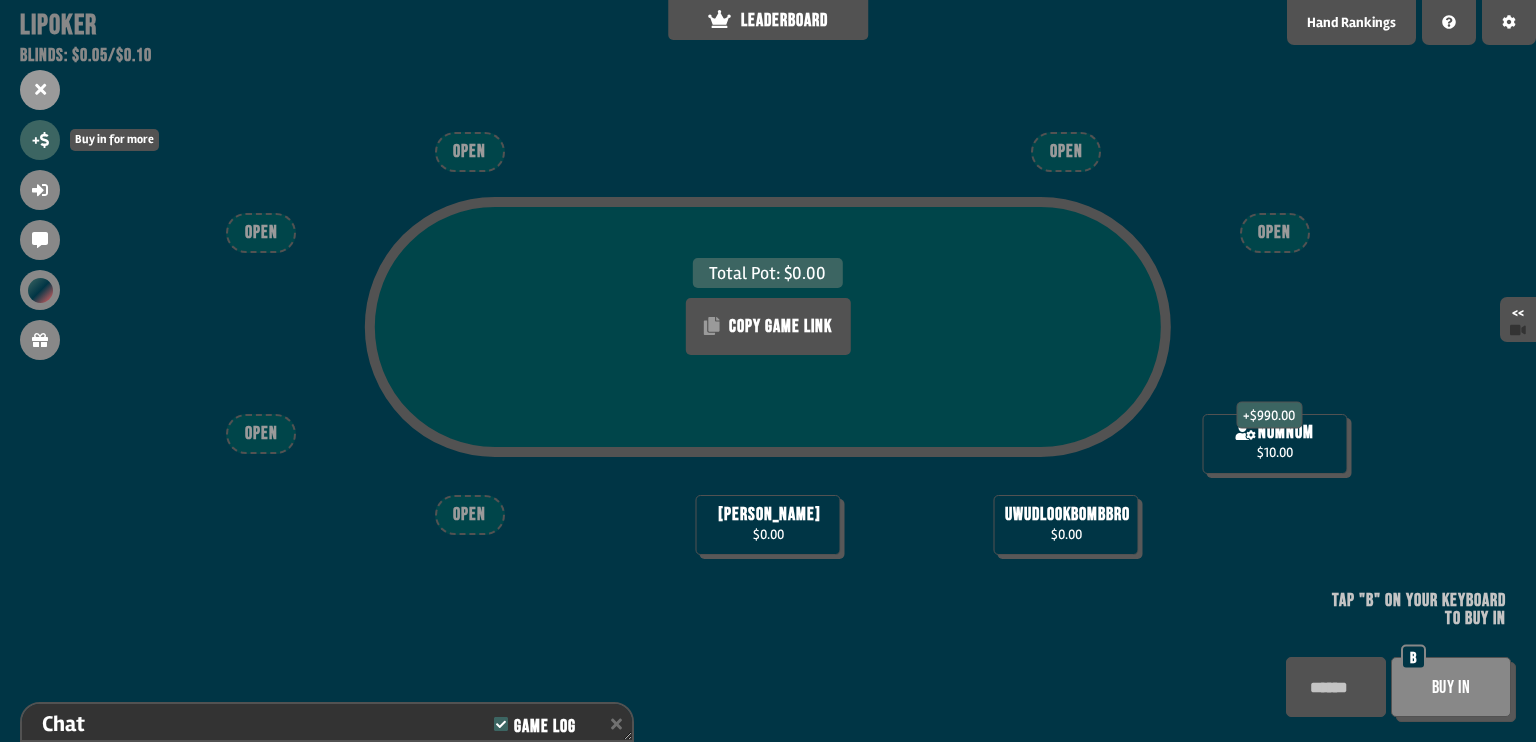 click on "+" at bounding box center [40, 140] 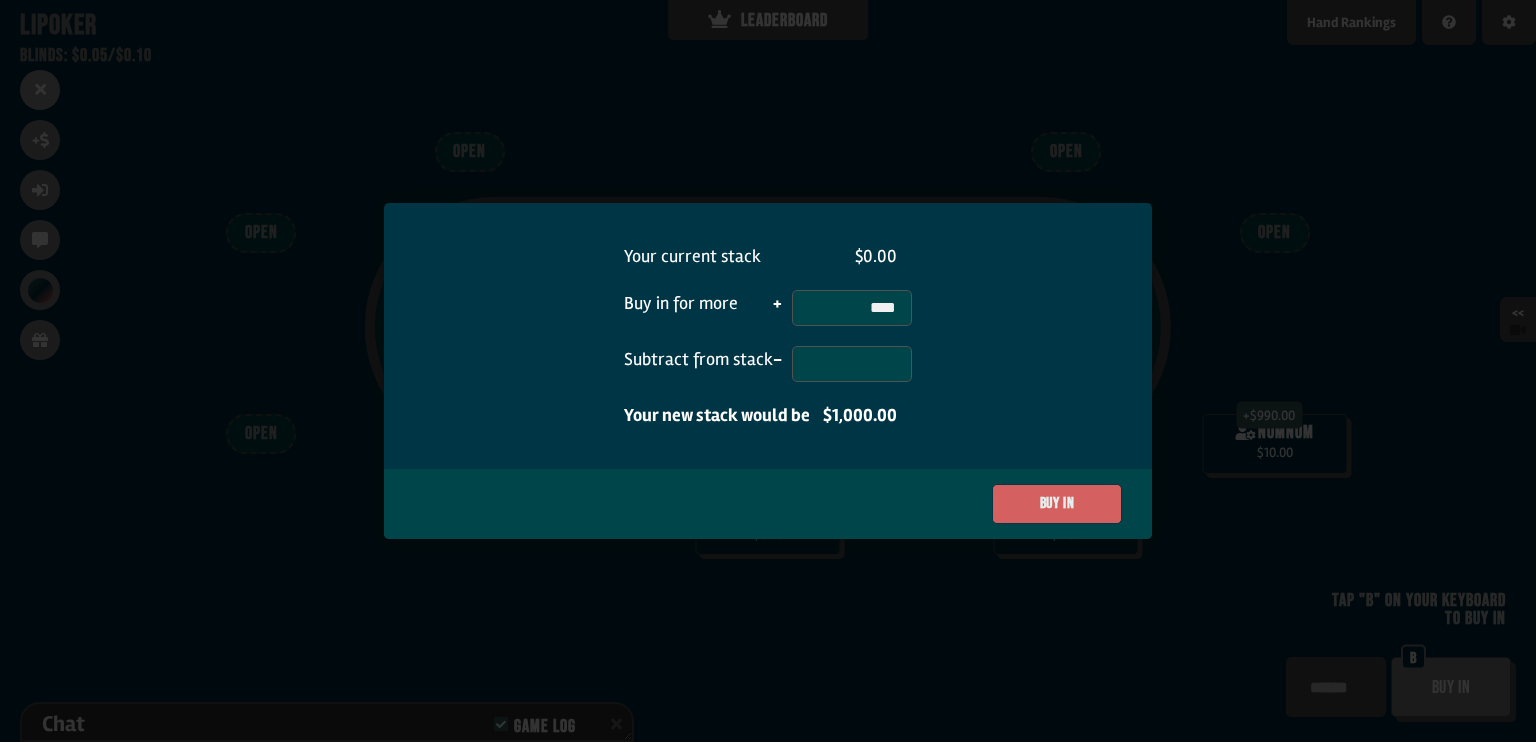 type on "****" 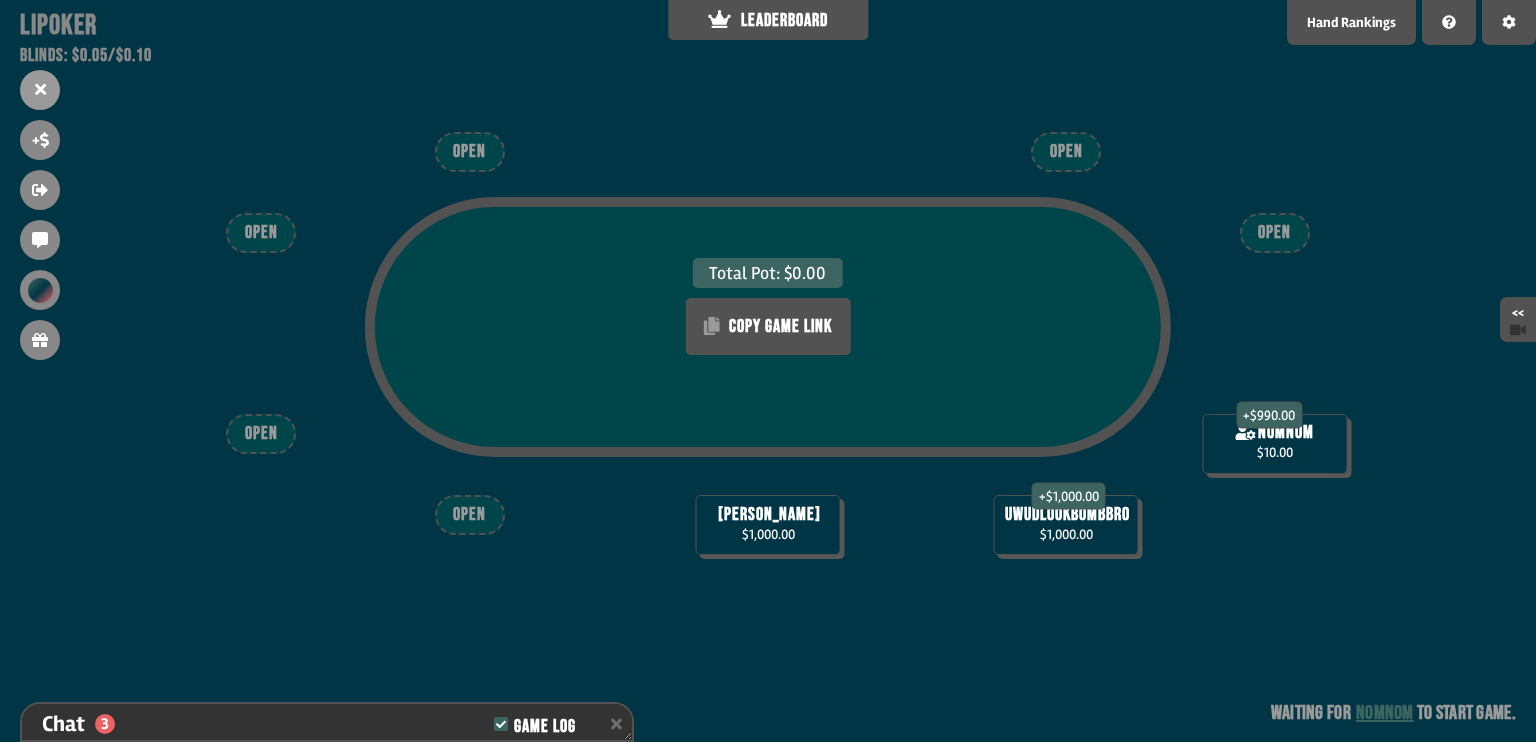 type on "**" 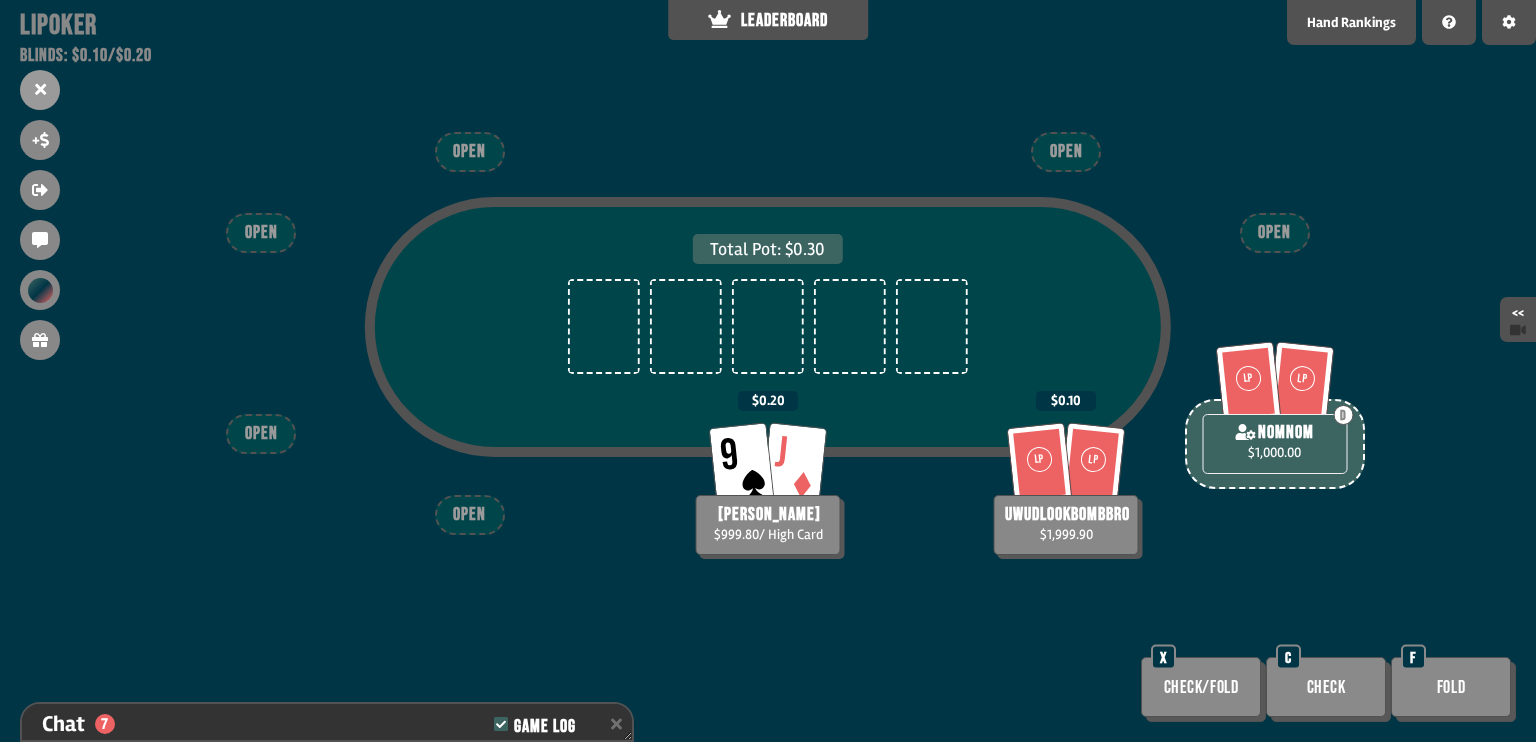 scroll, scrollTop: 98, scrollLeft: 0, axis: vertical 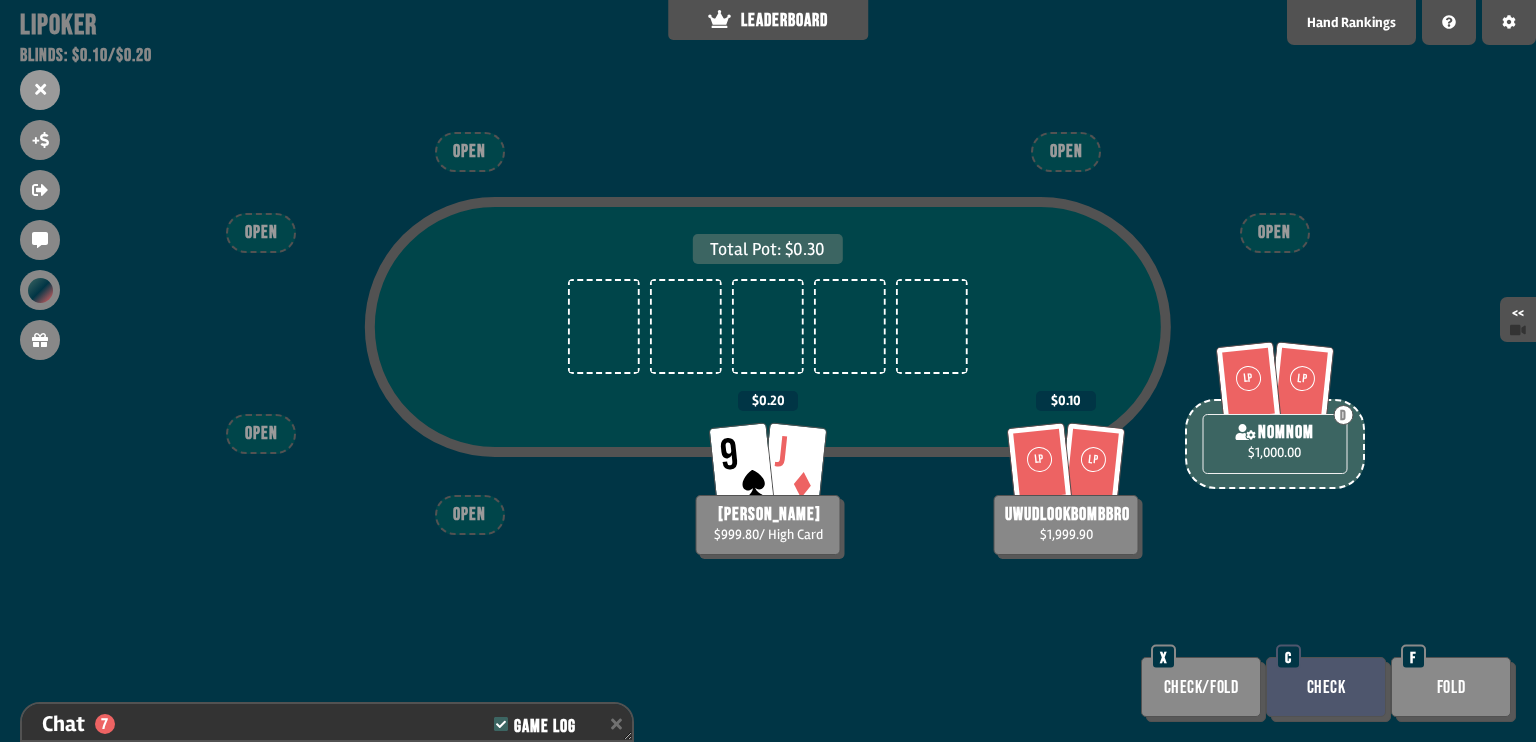 click on "Check" at bounding box center (1326, 687) 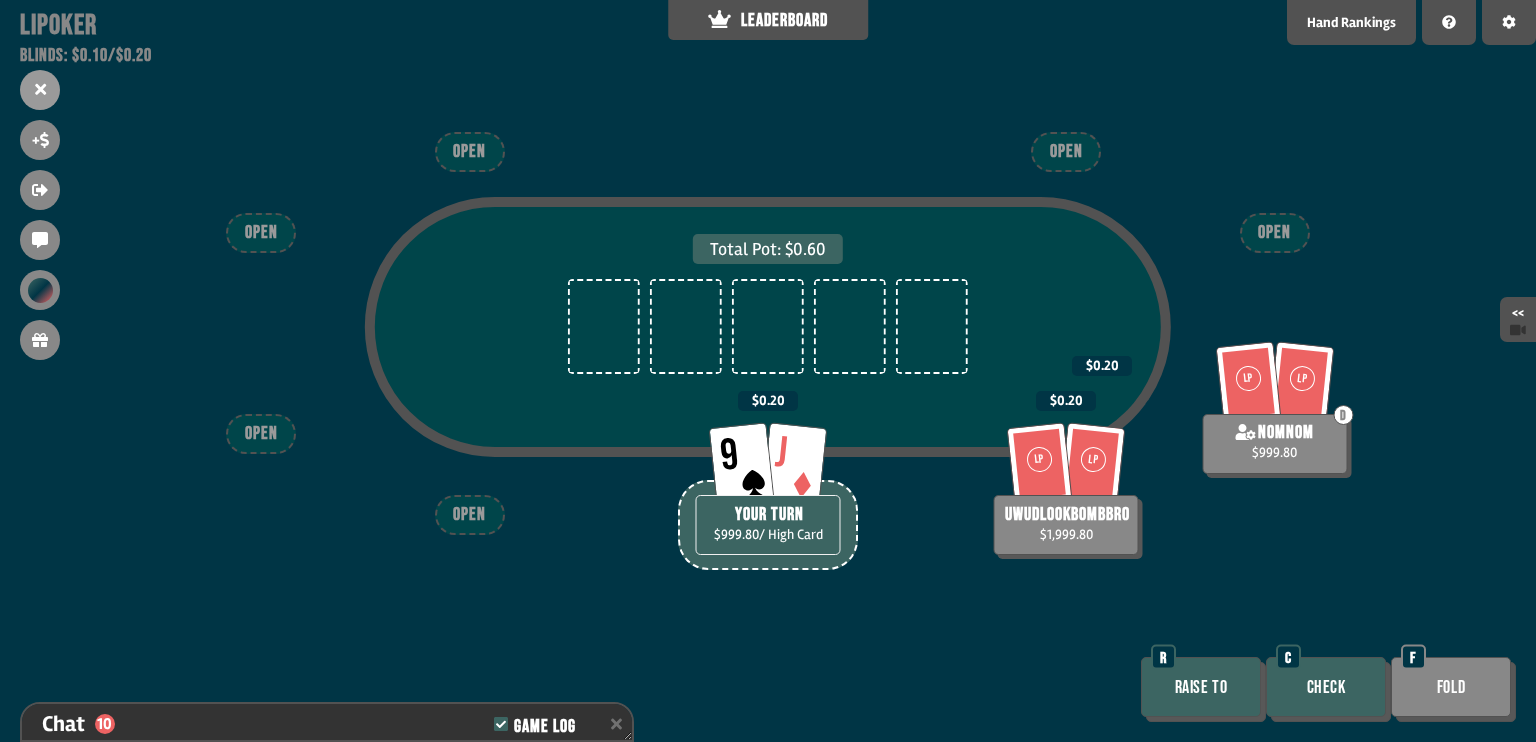 click on "Check" at bounding box center [1326, 687] 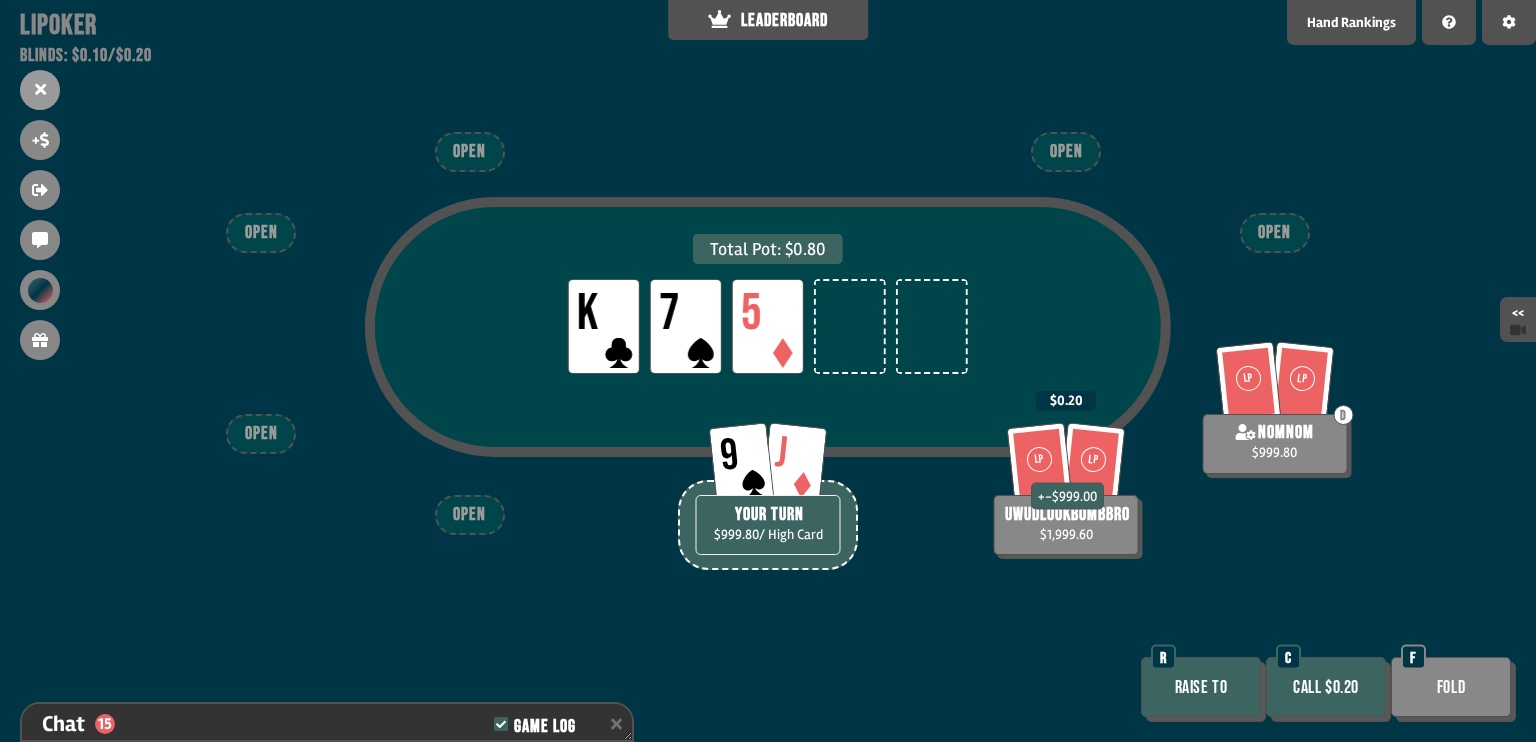 click on "Call $0.20" at bounding box center [1326, 687] 